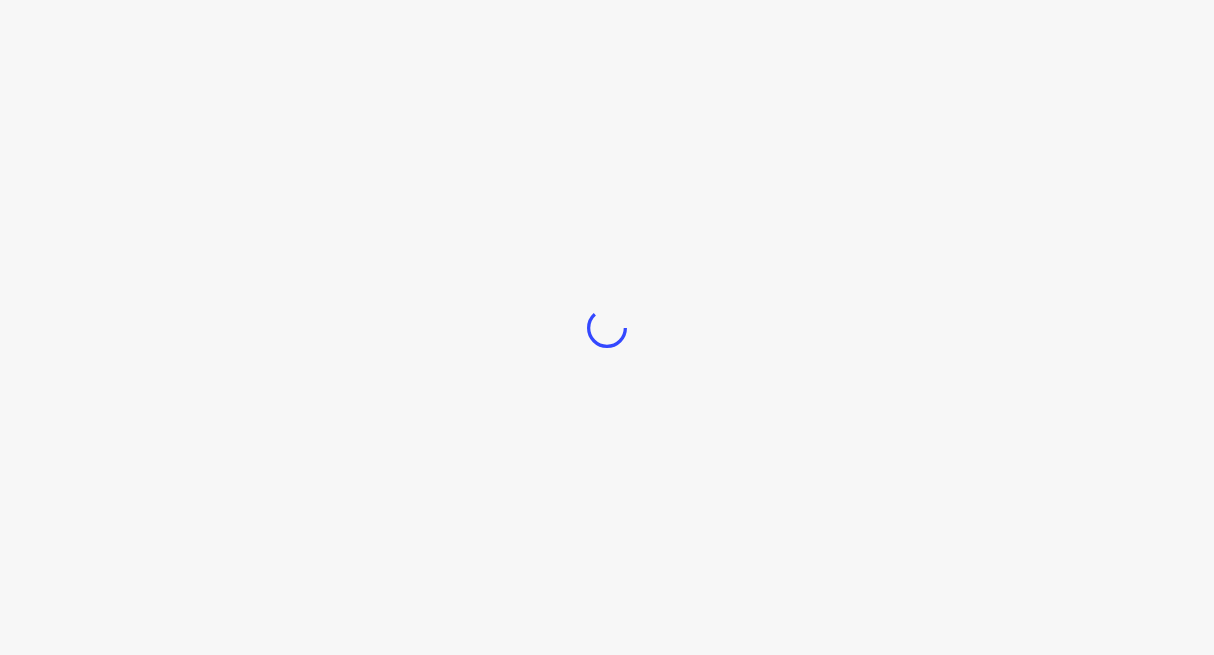 scroll, scrollTop: 0, scrollLeft: 0, axis: both 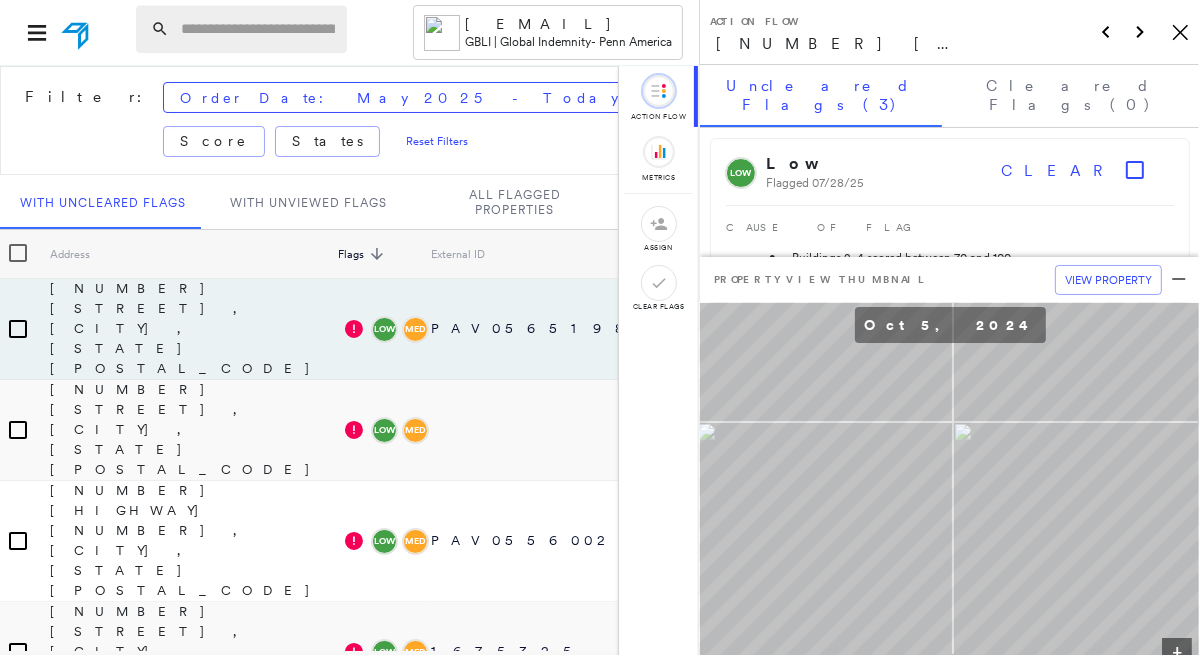 click at bounding box center (241, 29) 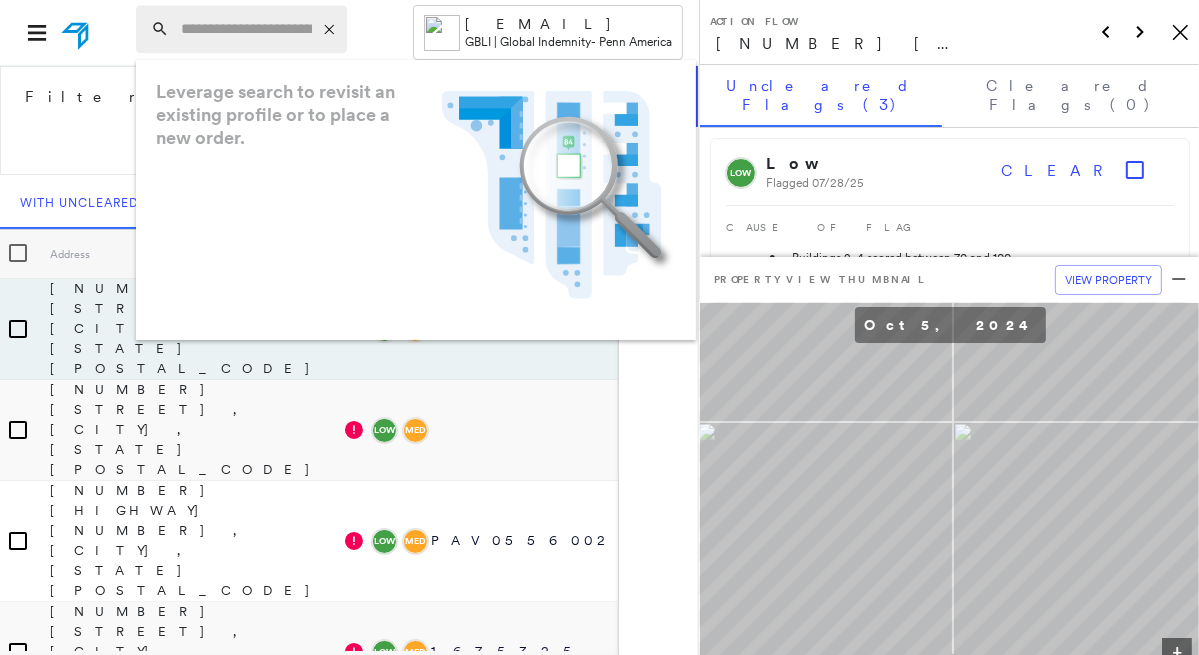 click at bounding box center [246, 29] 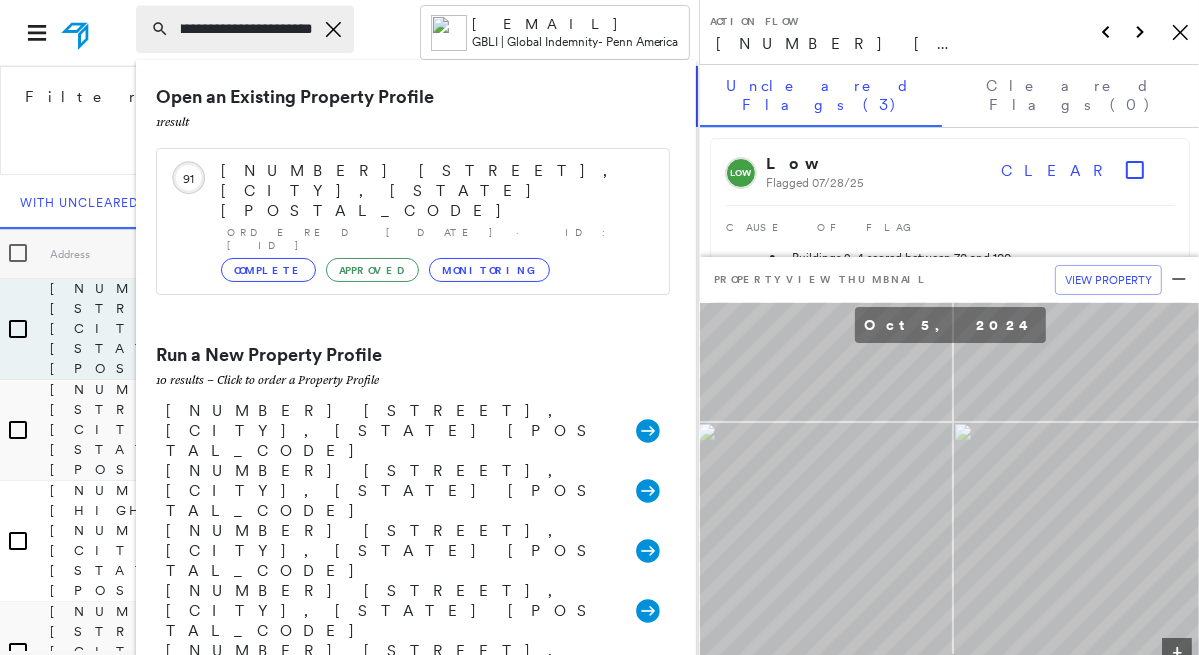 scroll, scrollTop: 0, scrollLeft: 40, axis: horizontal 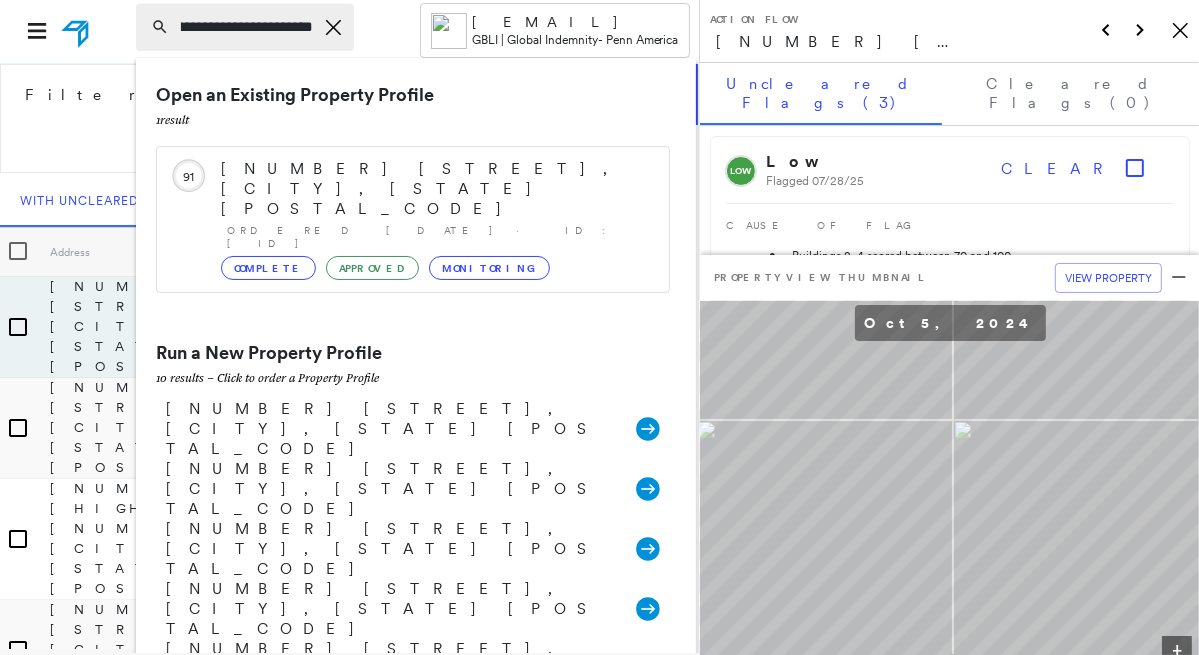 type on "**********" 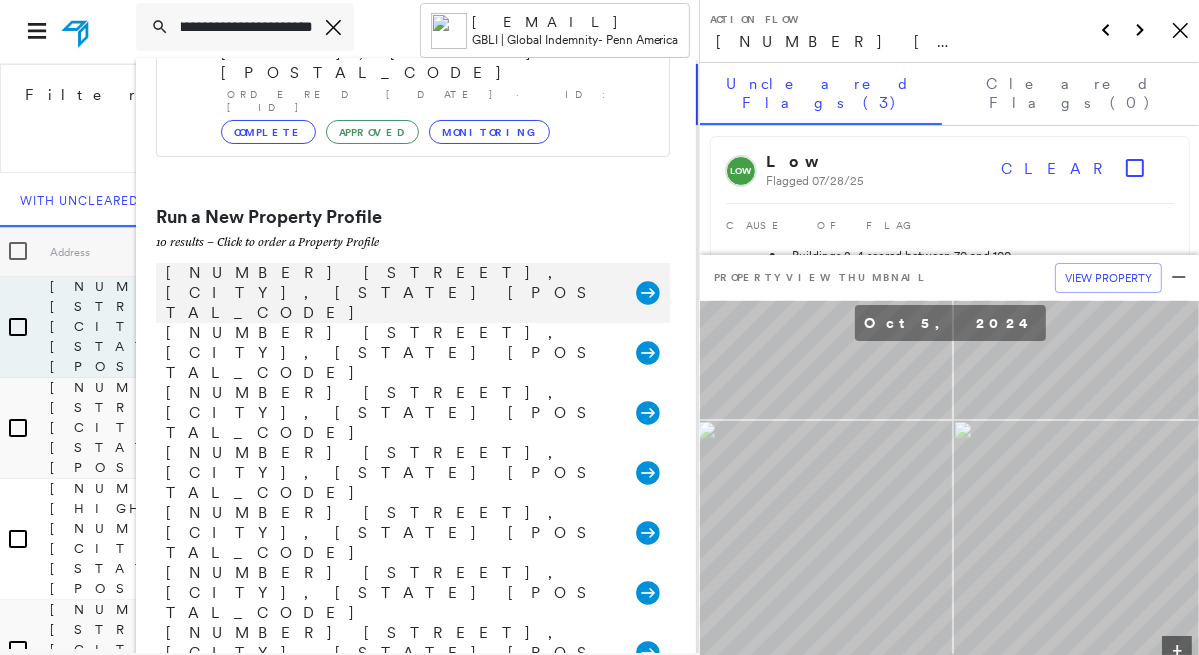scroll, scrollTop: 148, scrollLeft: 0, axis: vertical 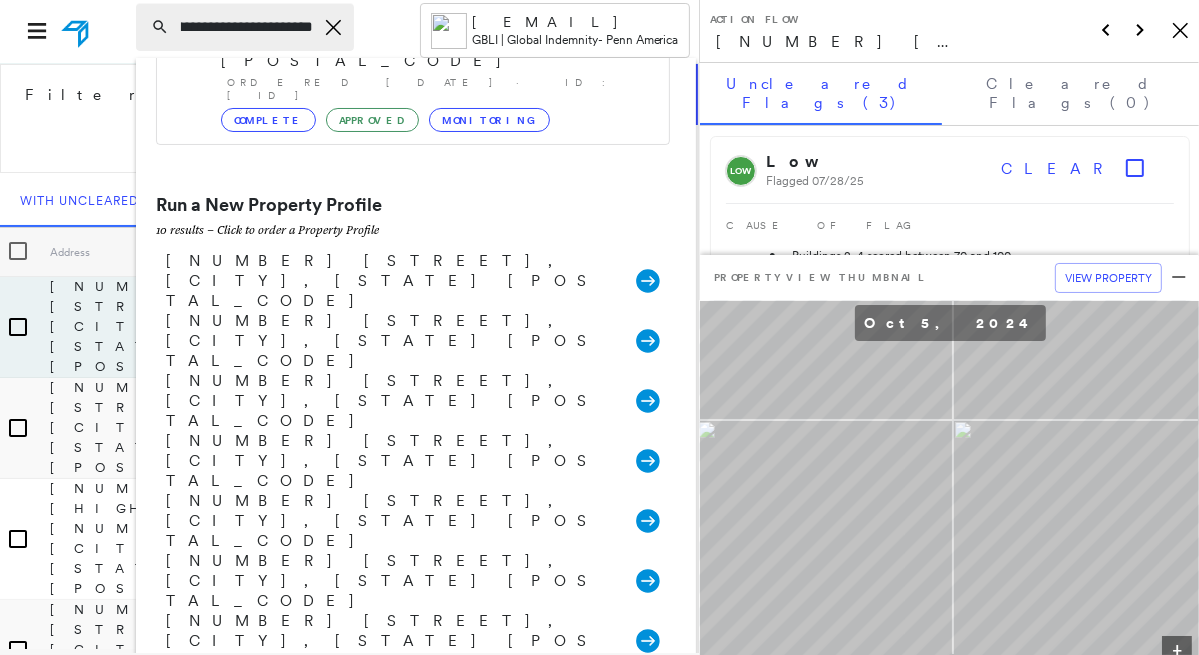 click on "**********" at bounding box center (247, 27) 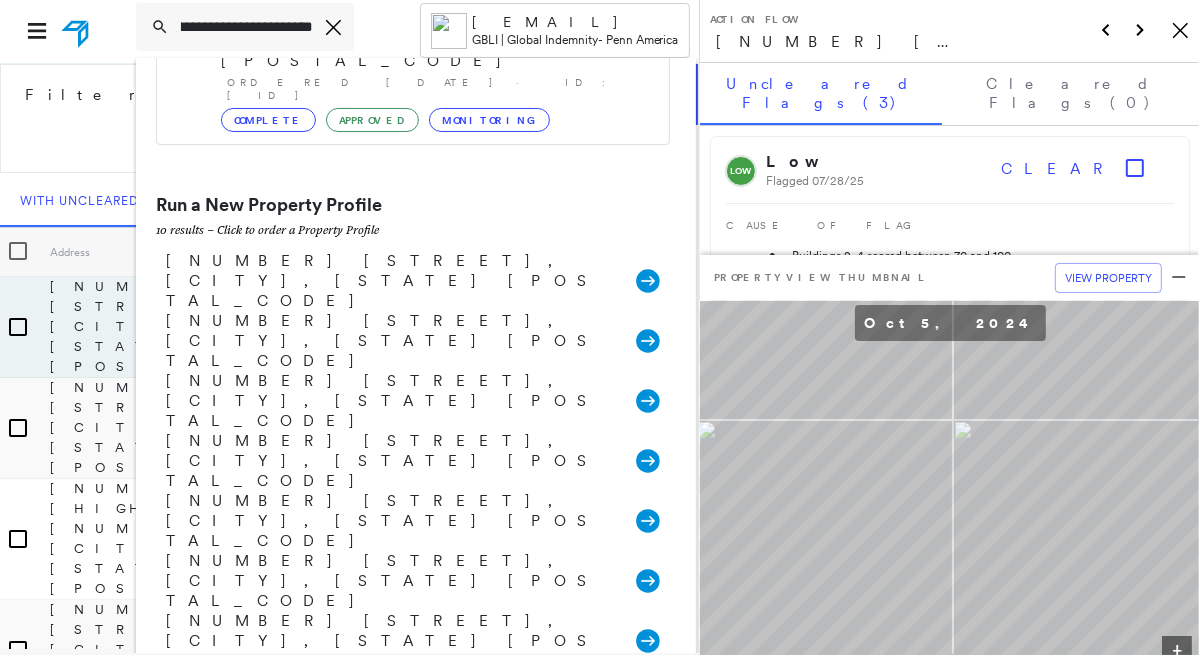 scroll, scrollTop: 0, scrollLeft: 0, axis: both 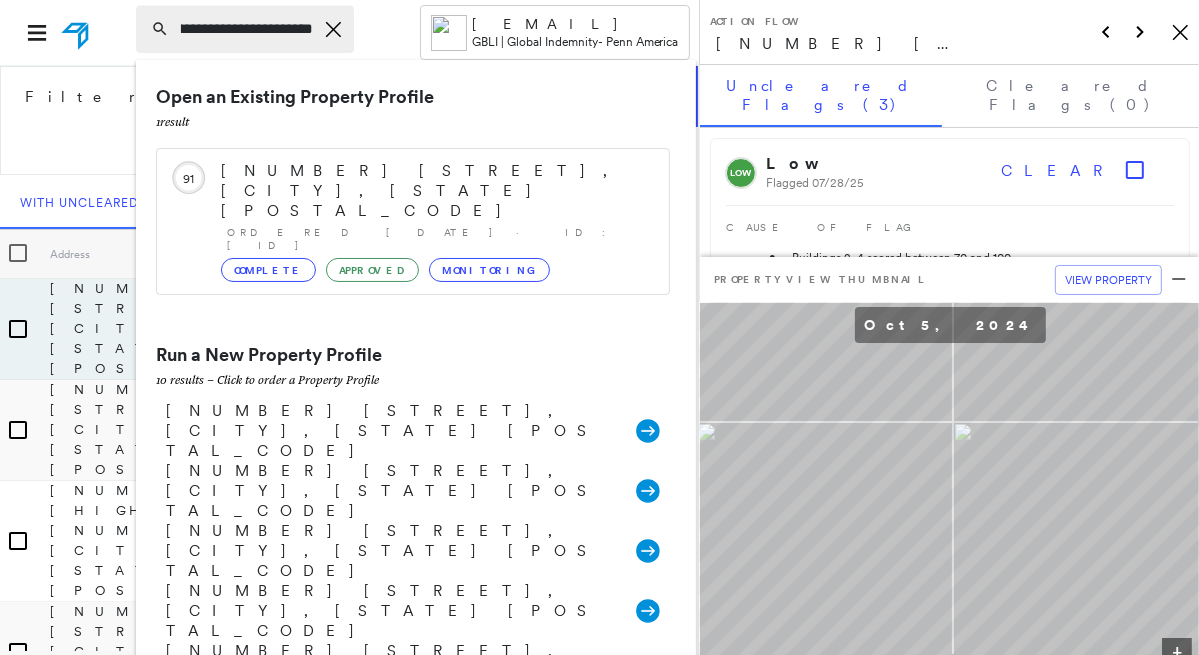 click on "**********" at bounding box center (247, 29) 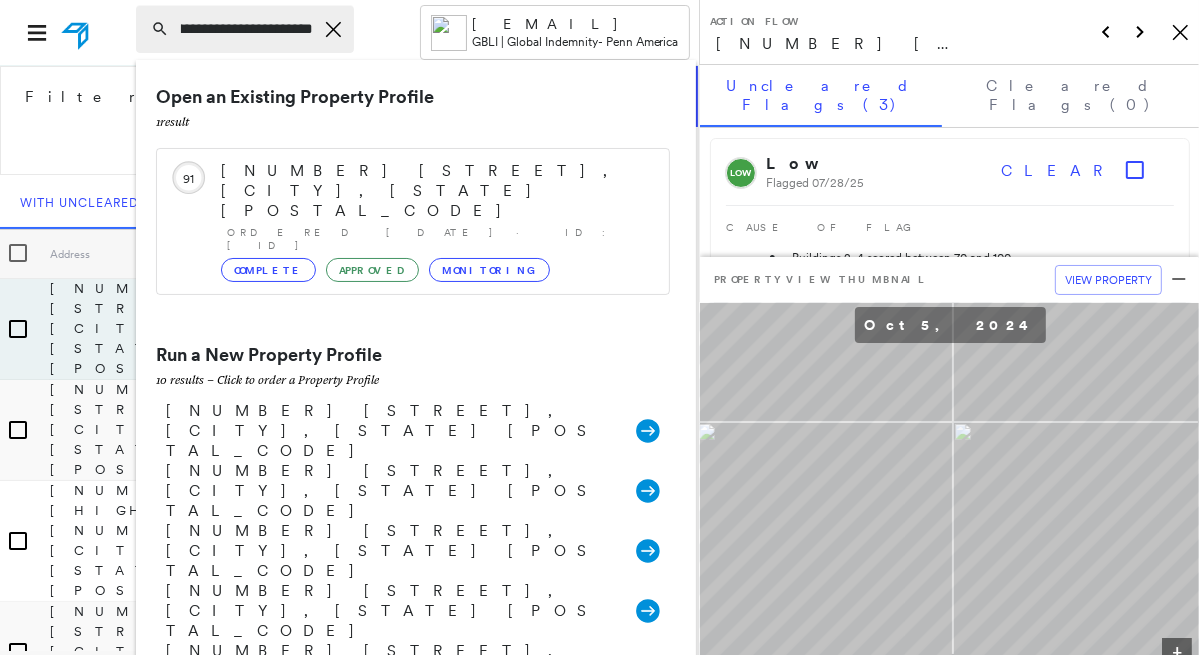 click on "**********" at bounding box center (245, 29) 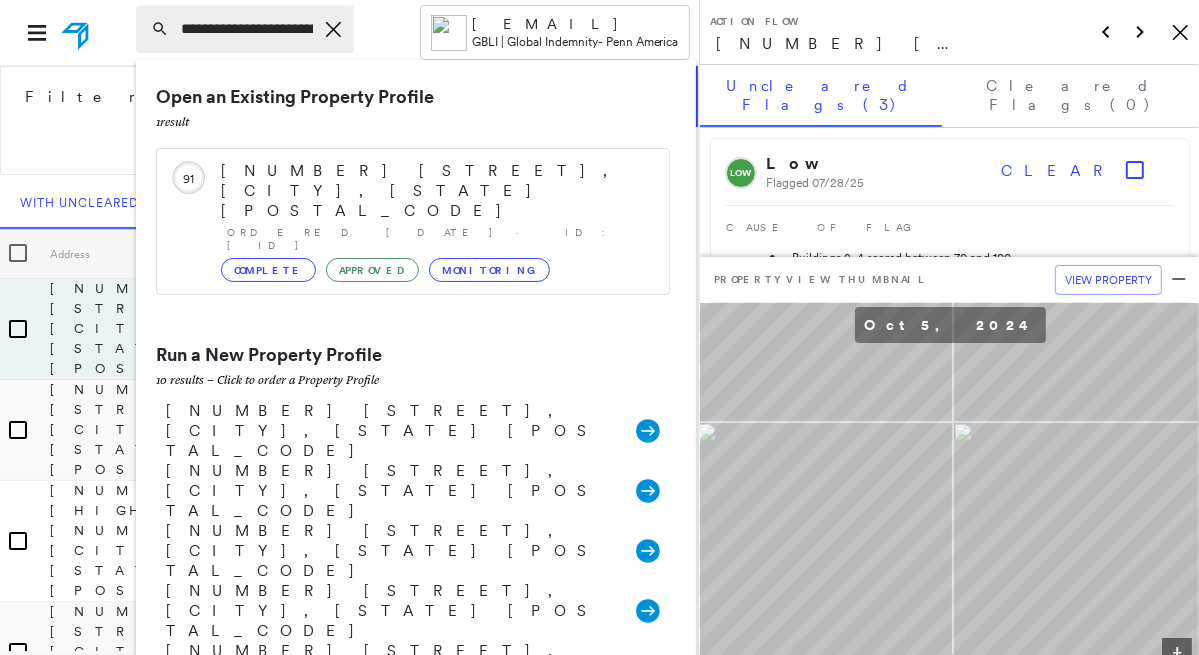 click 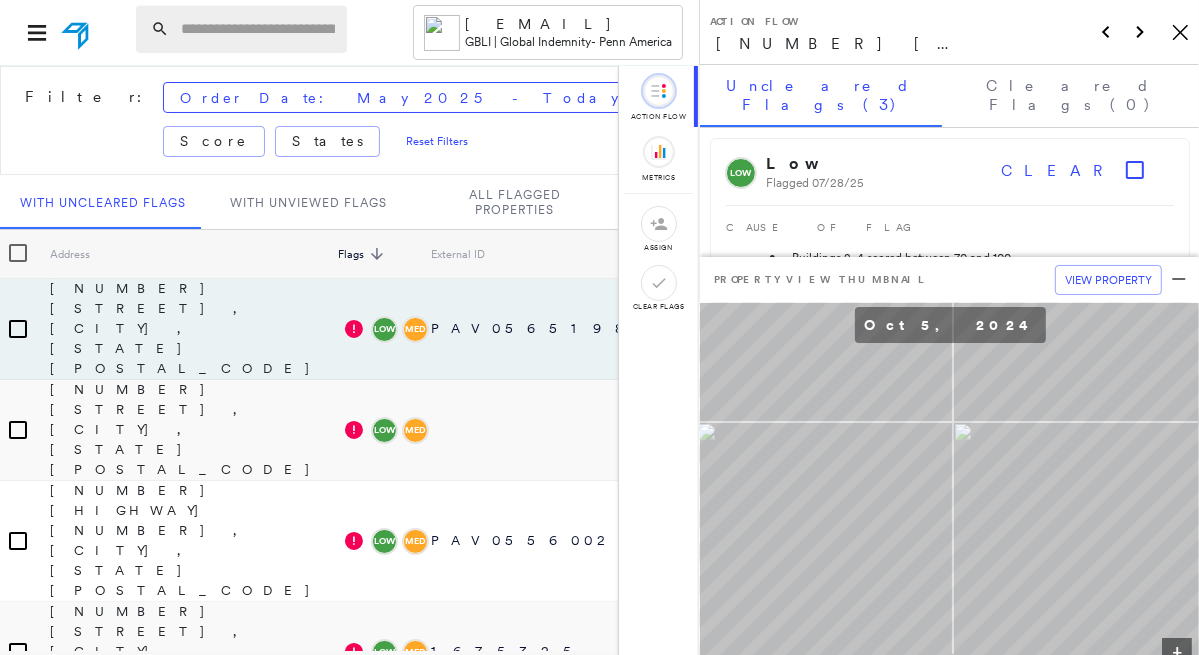 click at bounding box center [258, 29] 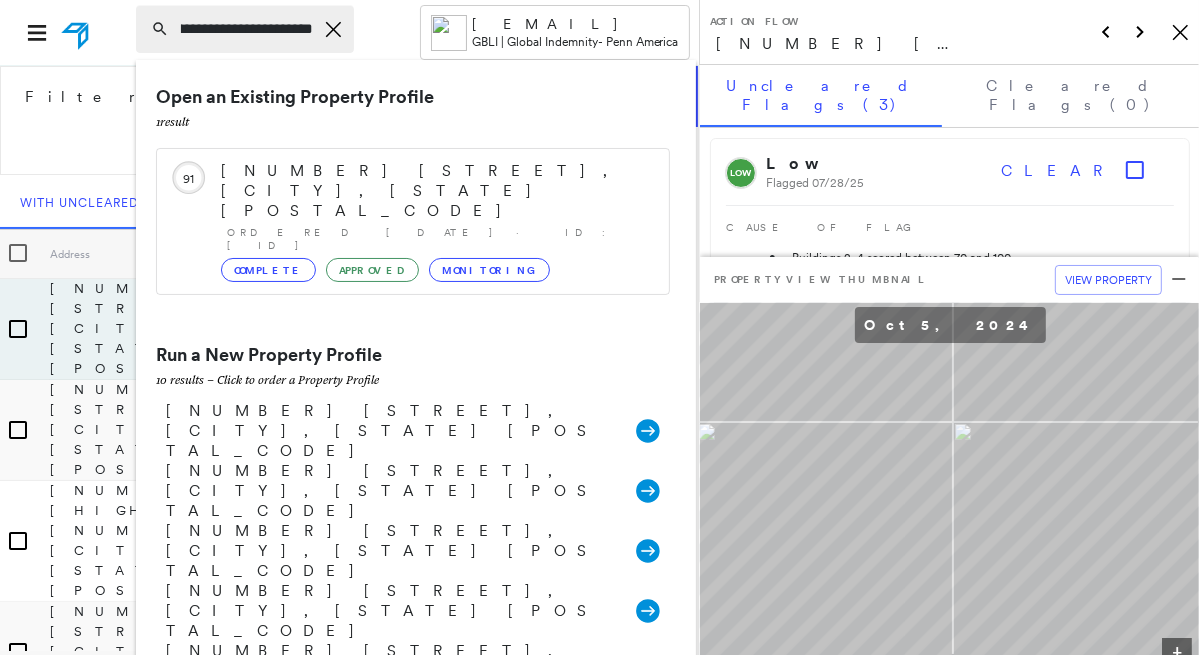 scroll, scrollTop: 0, scrollLeft: 105, axis: horizontal 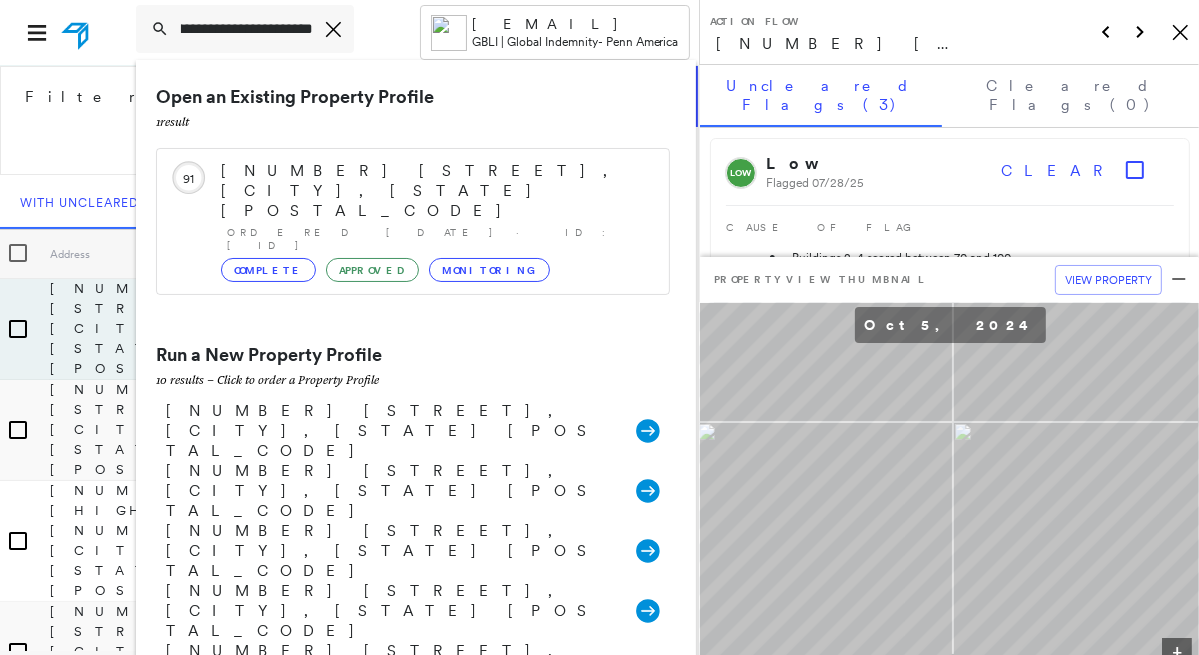 click on "Icon_Closemodal" 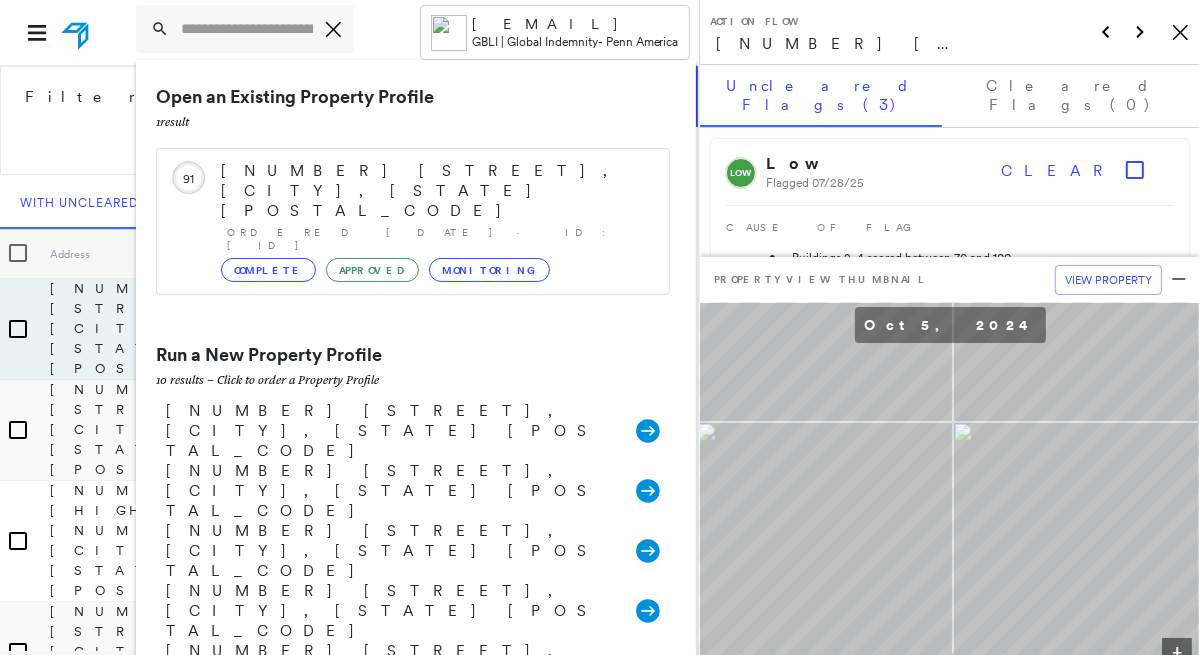 scroll, scrollTop: 0, scrollLeft: 0, axis: both 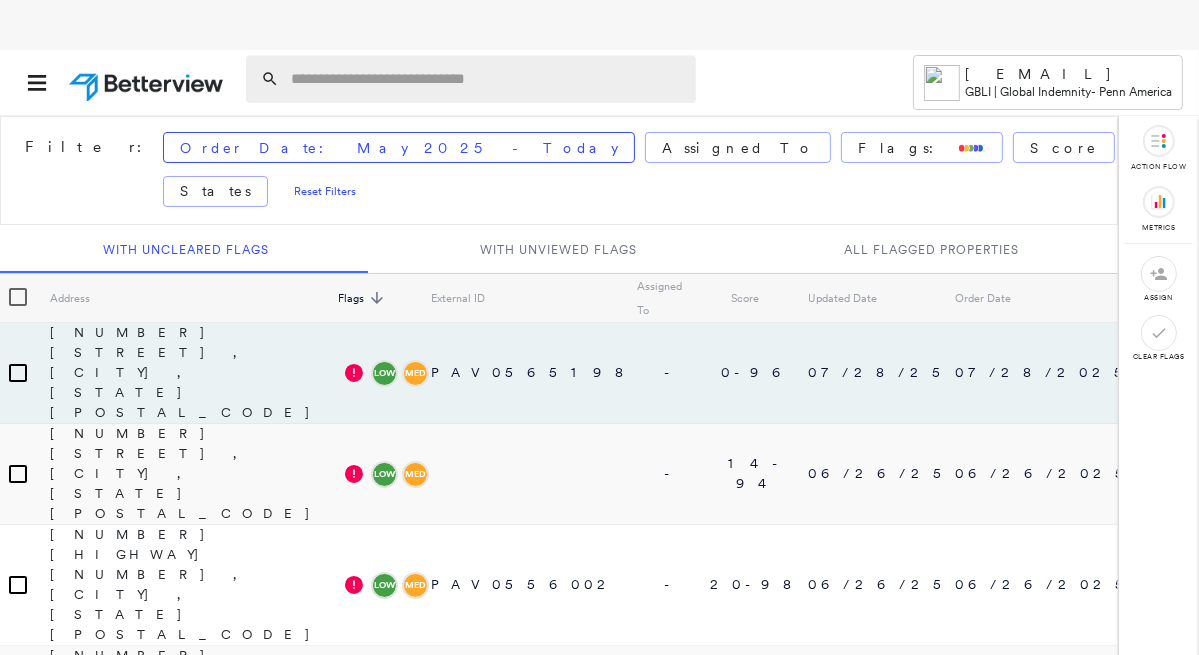 click at bounding box center [487, 79] 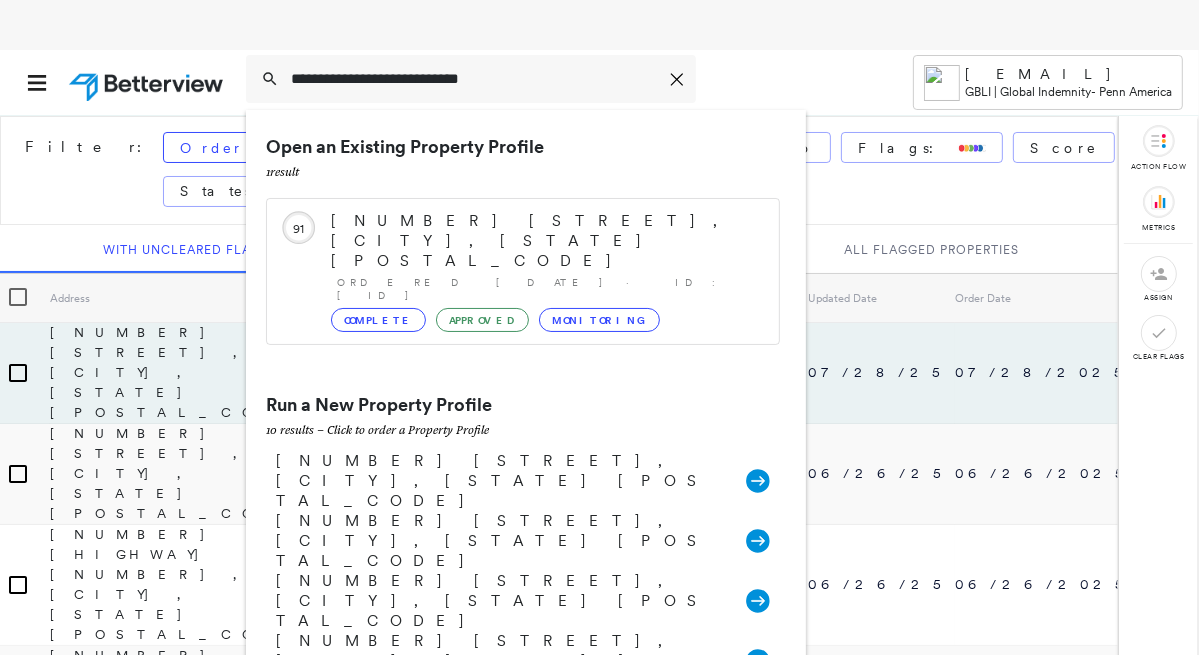 type on "**********" 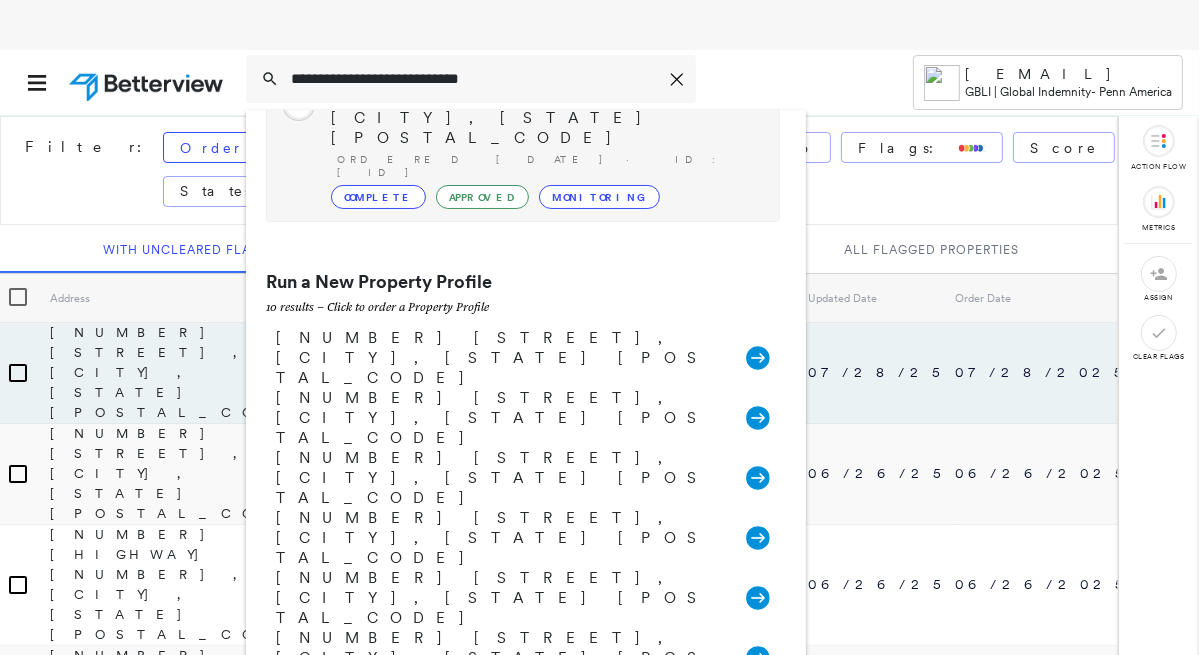 scroll, scrollTop: 148, scrollLeft: 0, axis: vertical 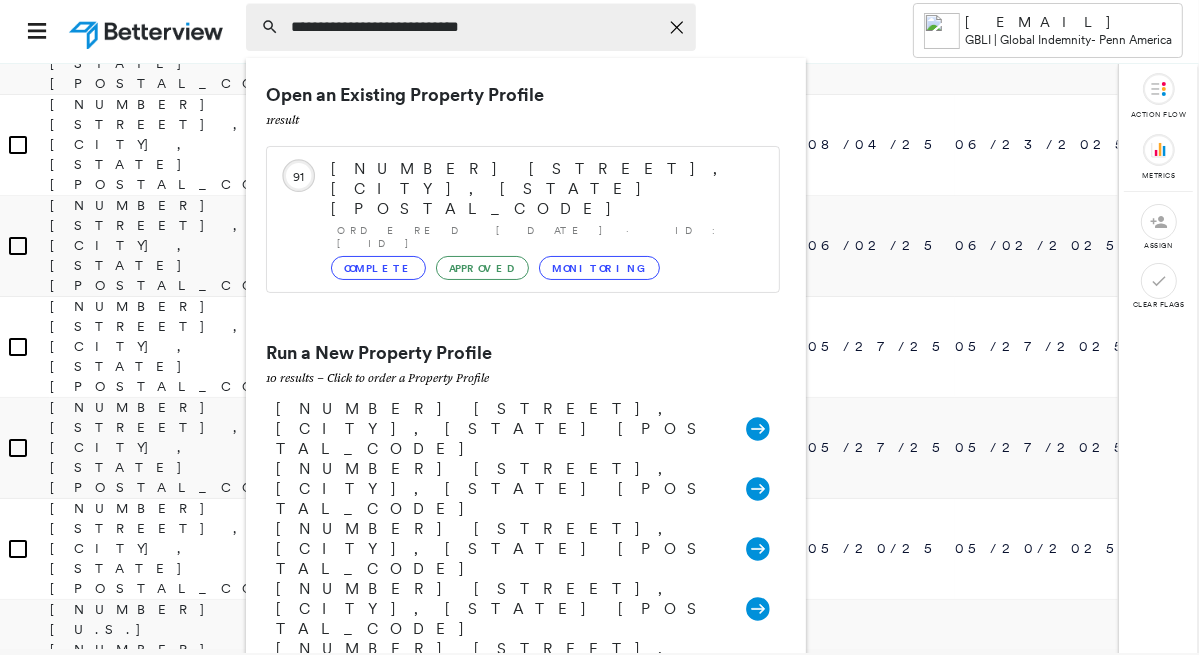 click on "Icon_Closemodal" 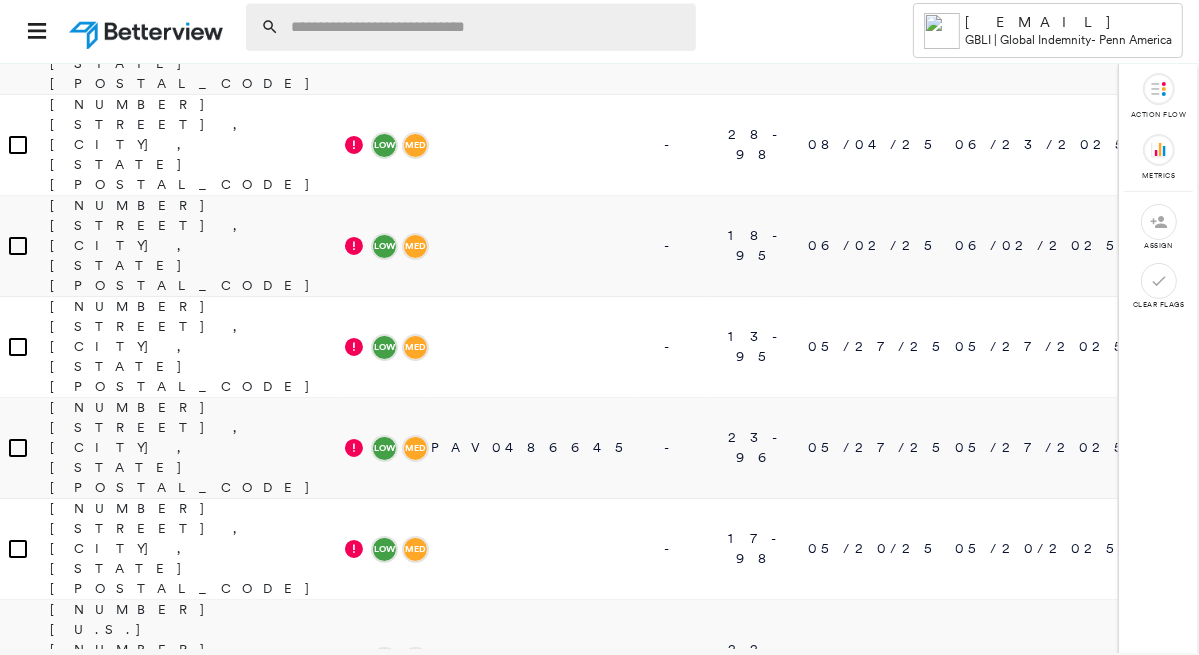 click on "[EMAIL] [COMPANY] | [COMPANY] - [COMPANY]" at bounding box center [1048, 30] 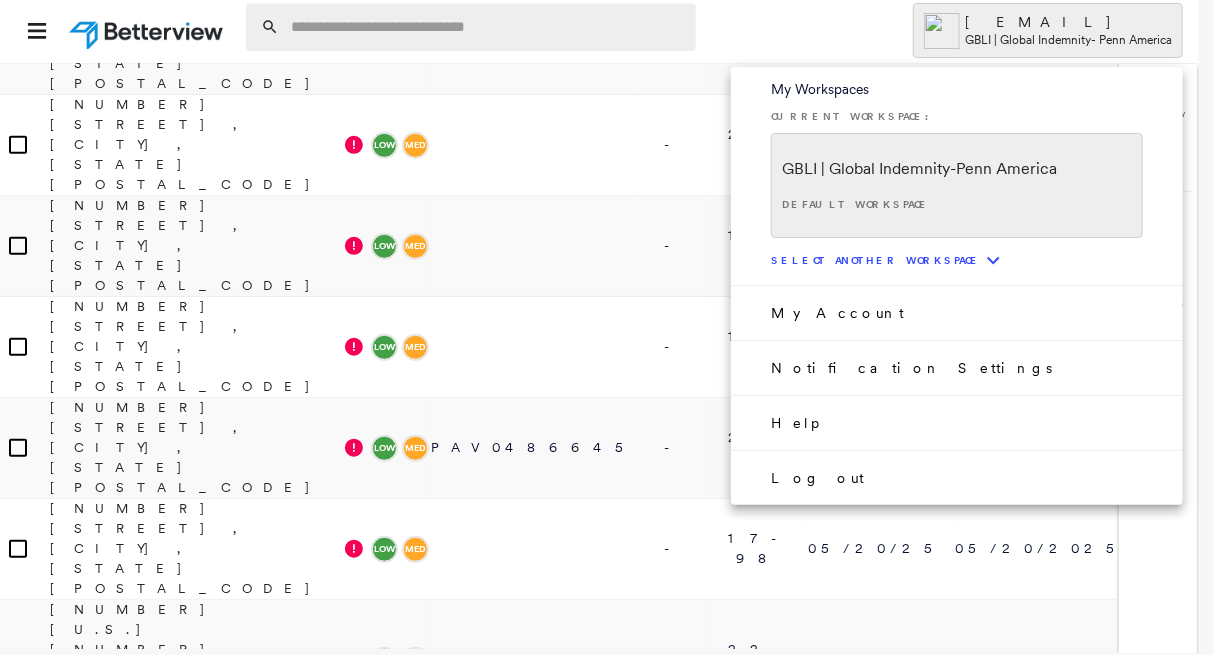 click on "Select another workspace" at bounding box center [876, 260] 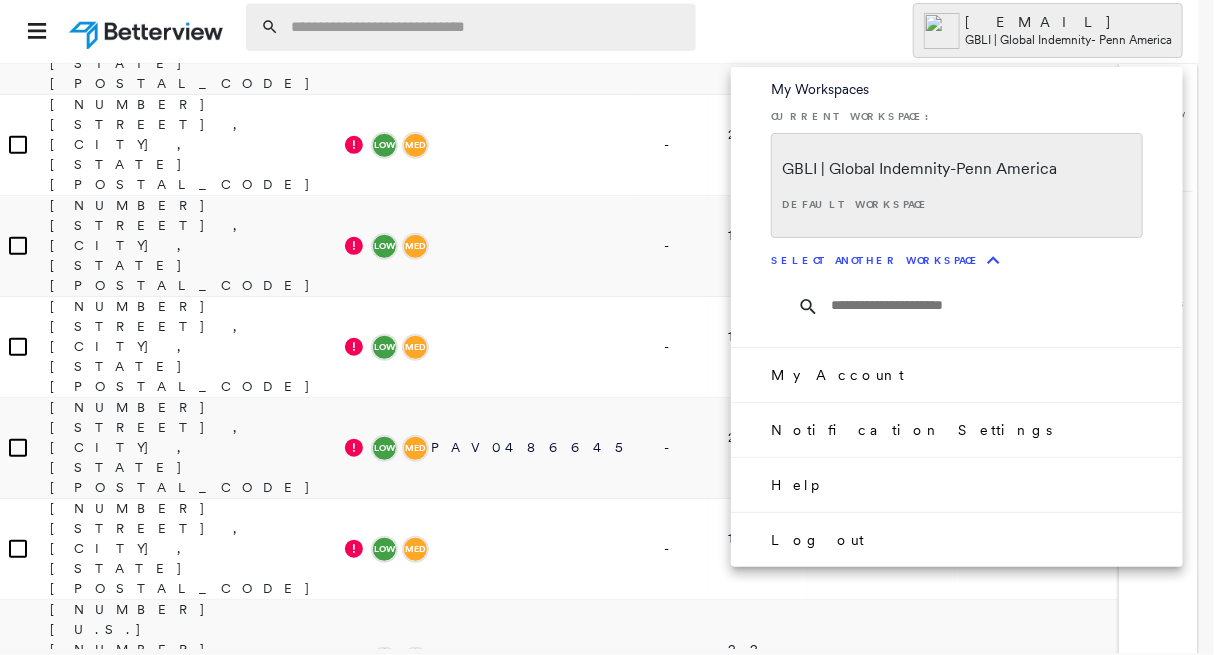 click on "[COMPANY] | [COMPANY] - [COMPANY]" at bounding box center [919, 173] 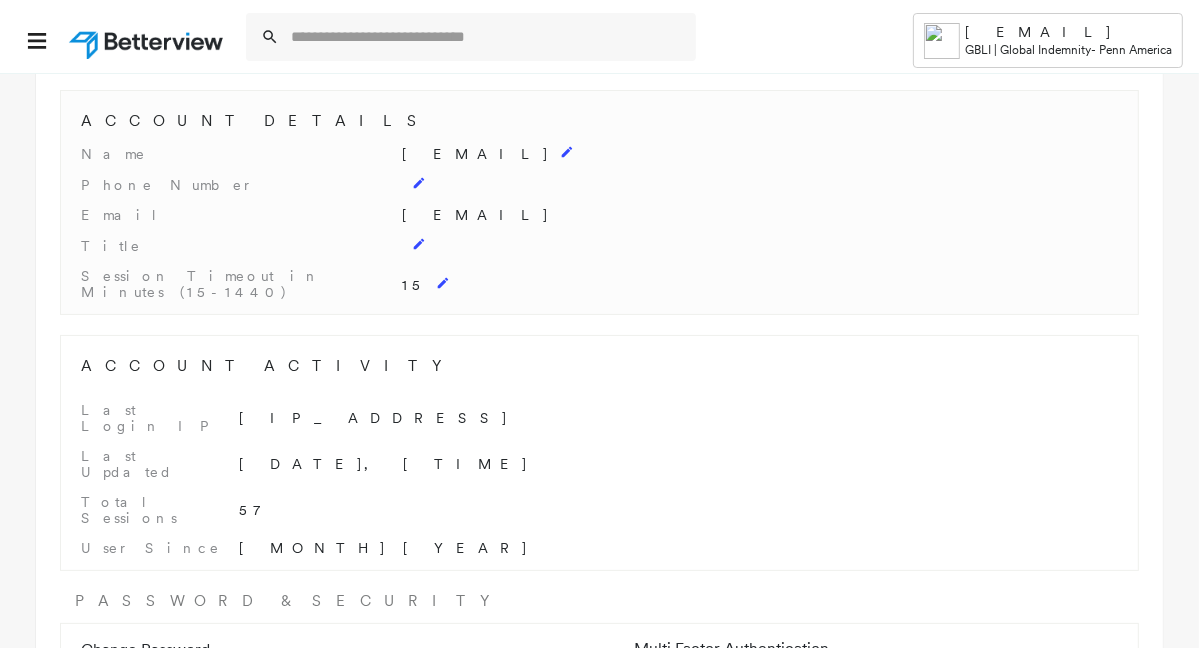 scroll, scrollTop: 0, scrollLeft: 0, axis: both 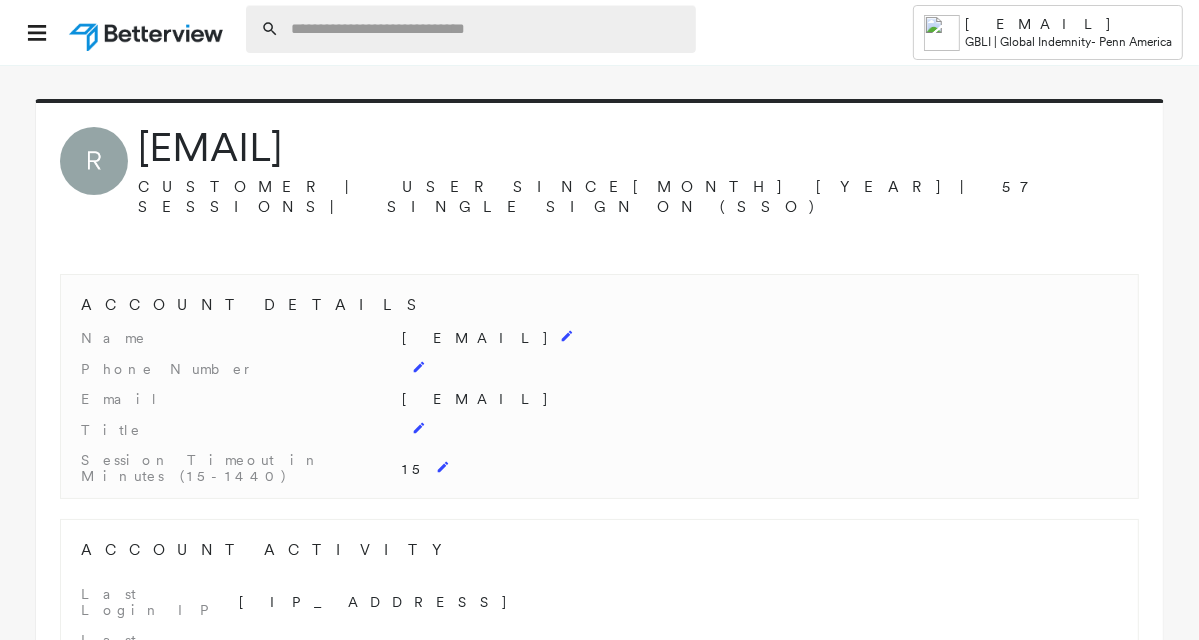 click at bounding box center (487, 29) 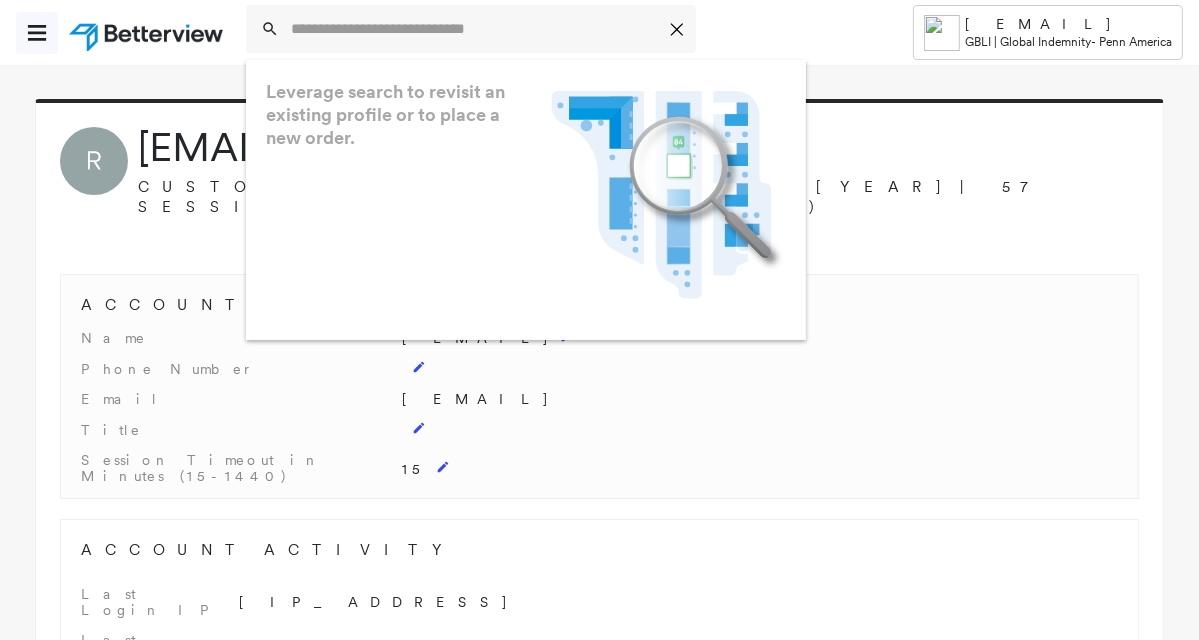 click 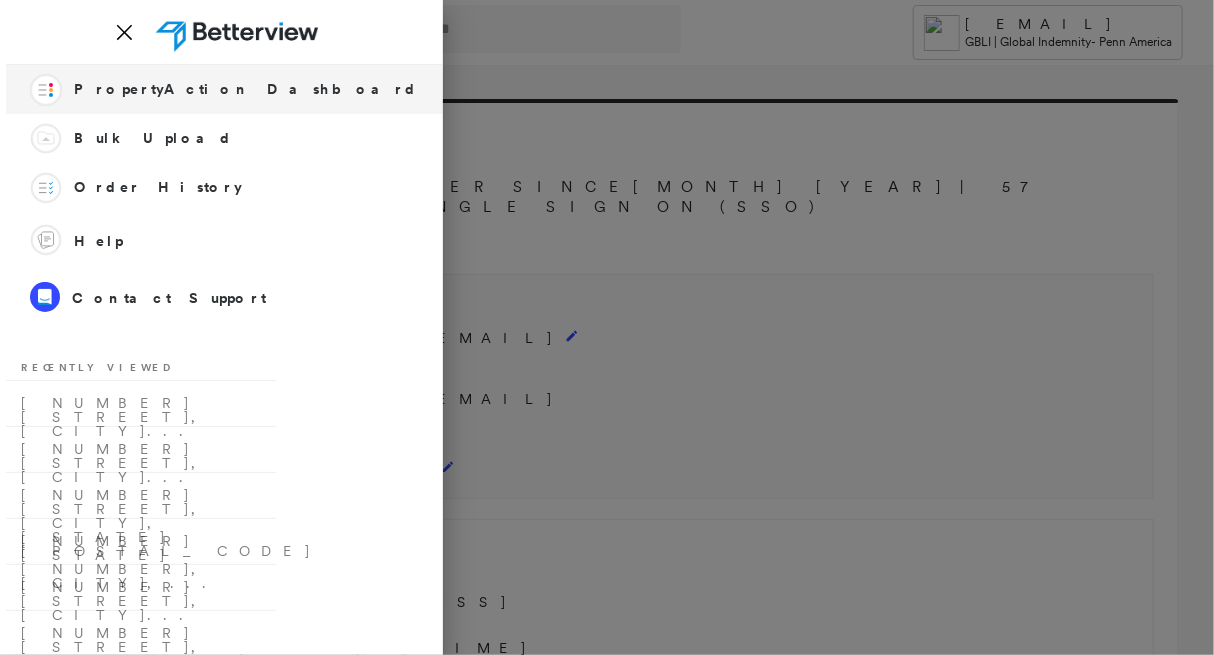 click on "PropertyAction Dashboard" at bounding box center (246, 89) 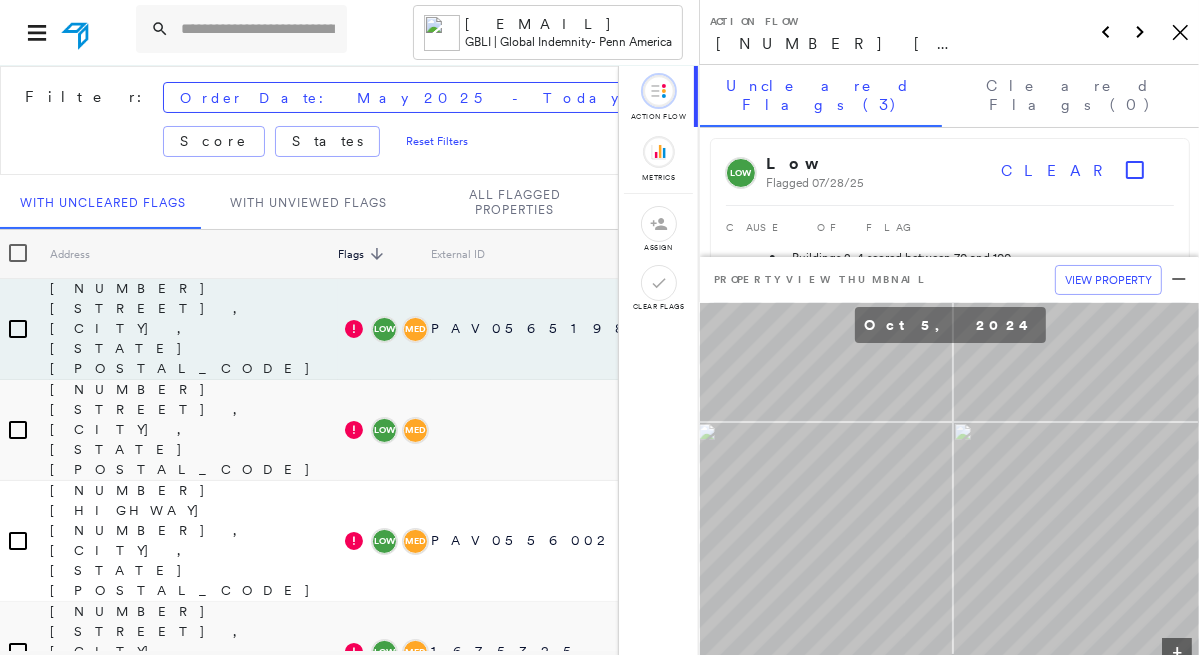scroll, scrollTop: 3, scrollLeft: 0, axis: vertical 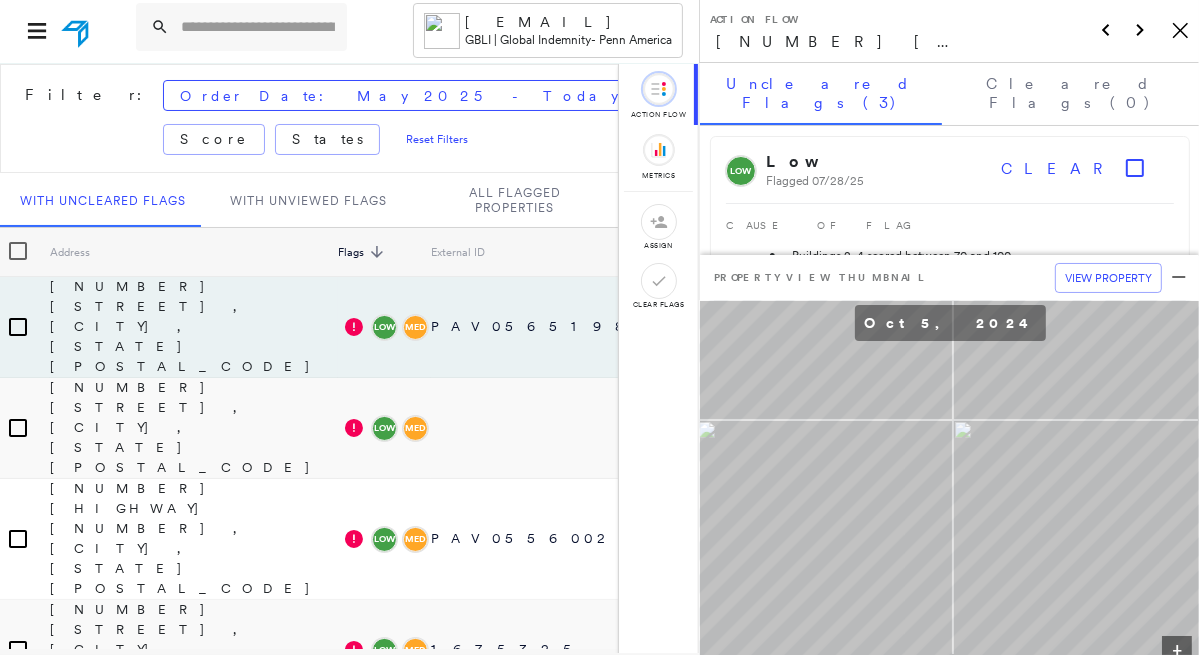 click 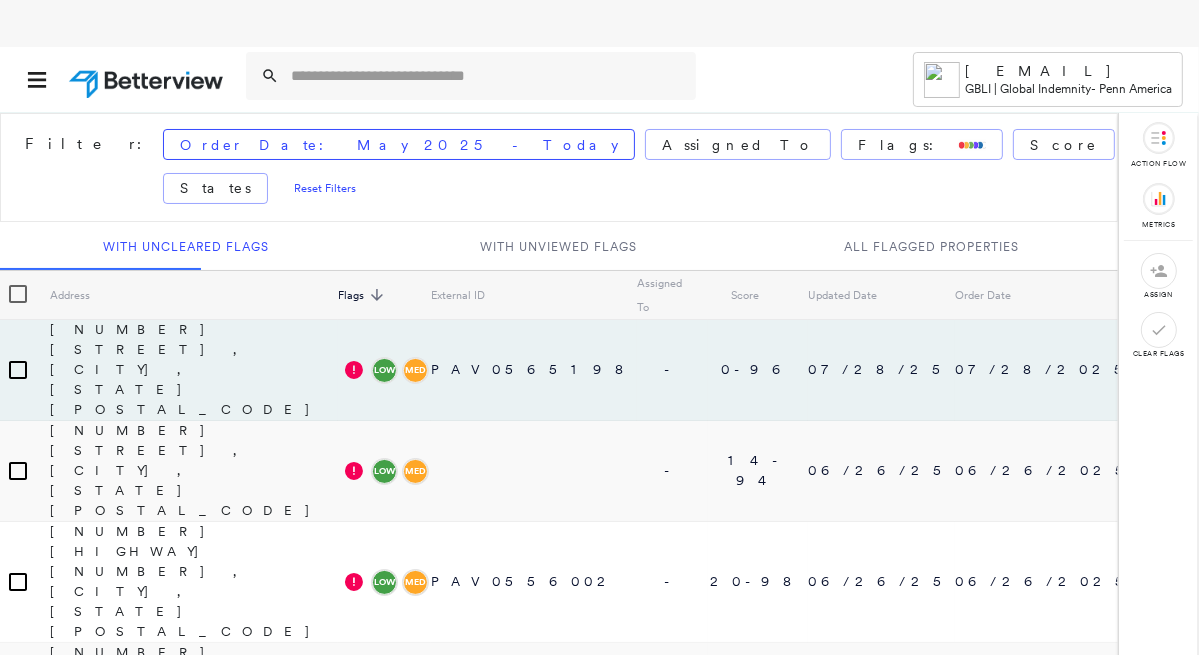 scroll, scrollTop: 52, scrollLeft: 0, axis: vertical 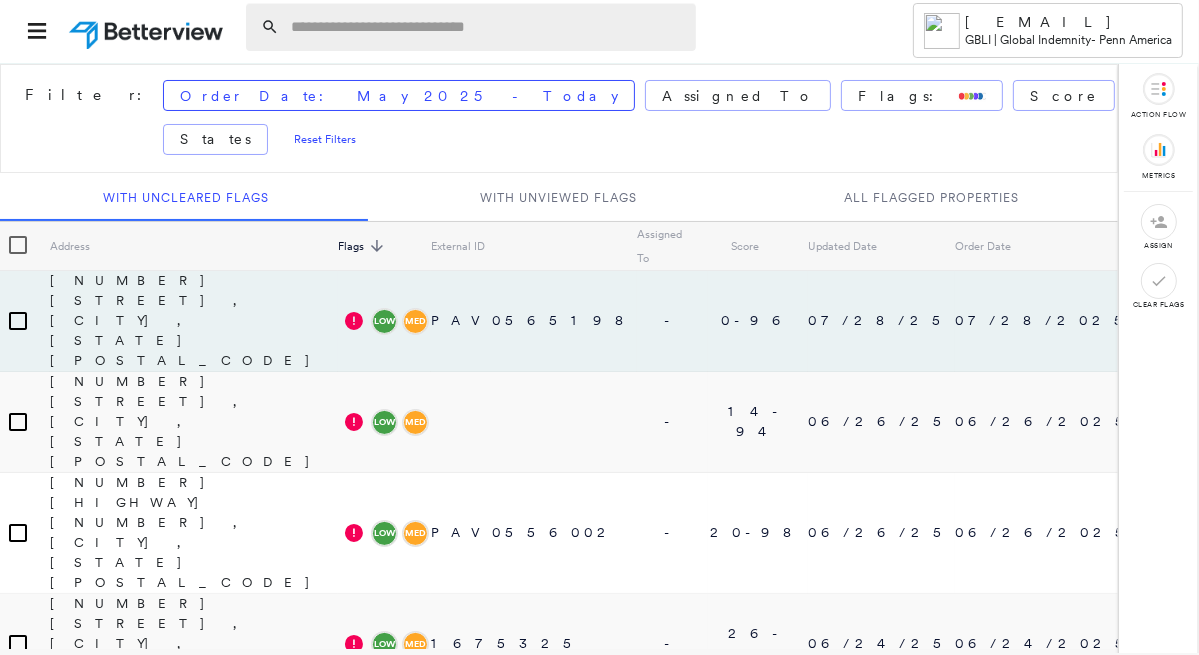 click at bounding box center [487, 27] 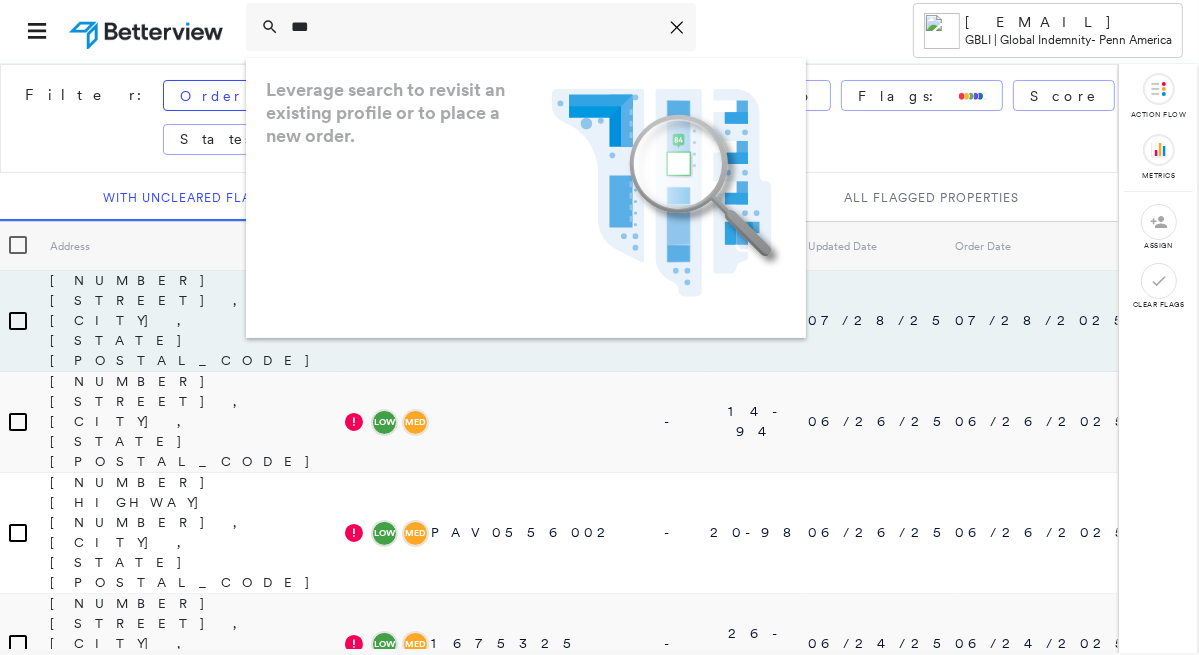 click on "Leverage search to revisit an existing profile or to place a new order. .landscape-no-results-icon_svg__cls-3{fill:#5bafe7}.landscape-no-results-icon_svg__cls-4{fill:#90c5ee}.landscape-no-results-icon_svg__cls-12{fill:#33a4e3}.landscape-no-results-icon_svg__cls-13{fill:#fff}.landscape-no-results-icon_svg__cls-15{opacity:.3;mix-blend-mode:multiply}.landscape-no-results-icon_svg__cls-17{fill:#00a74f}" at bounding box center [526, 198] 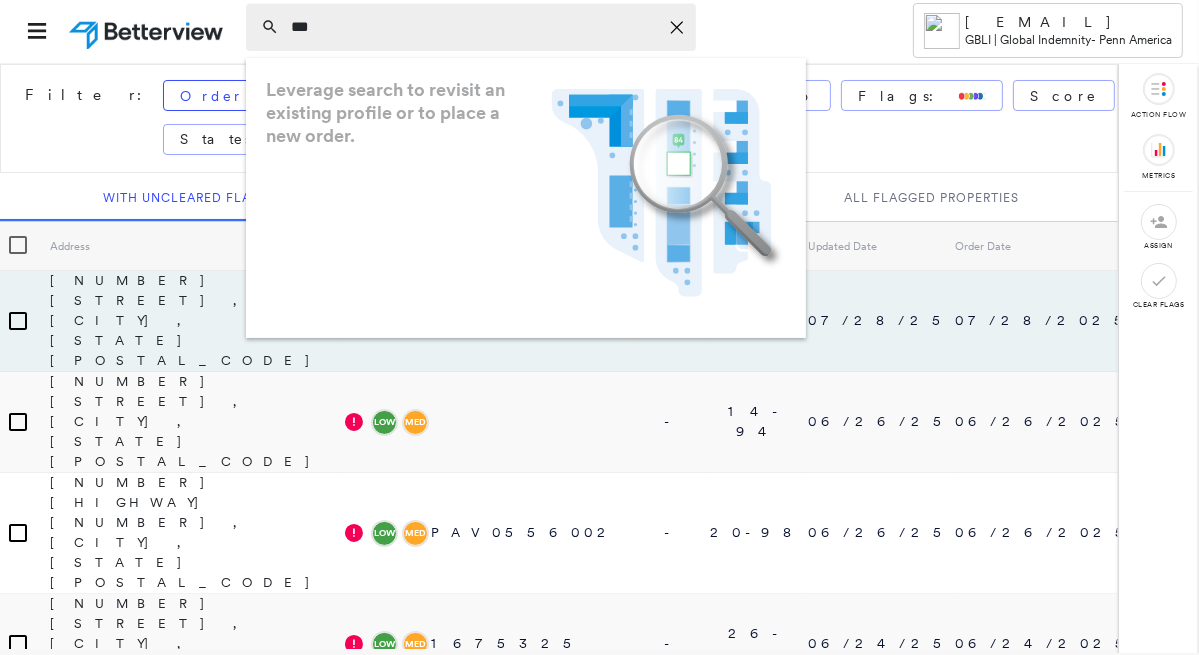 click on "***" at bounding box center [474, 27] 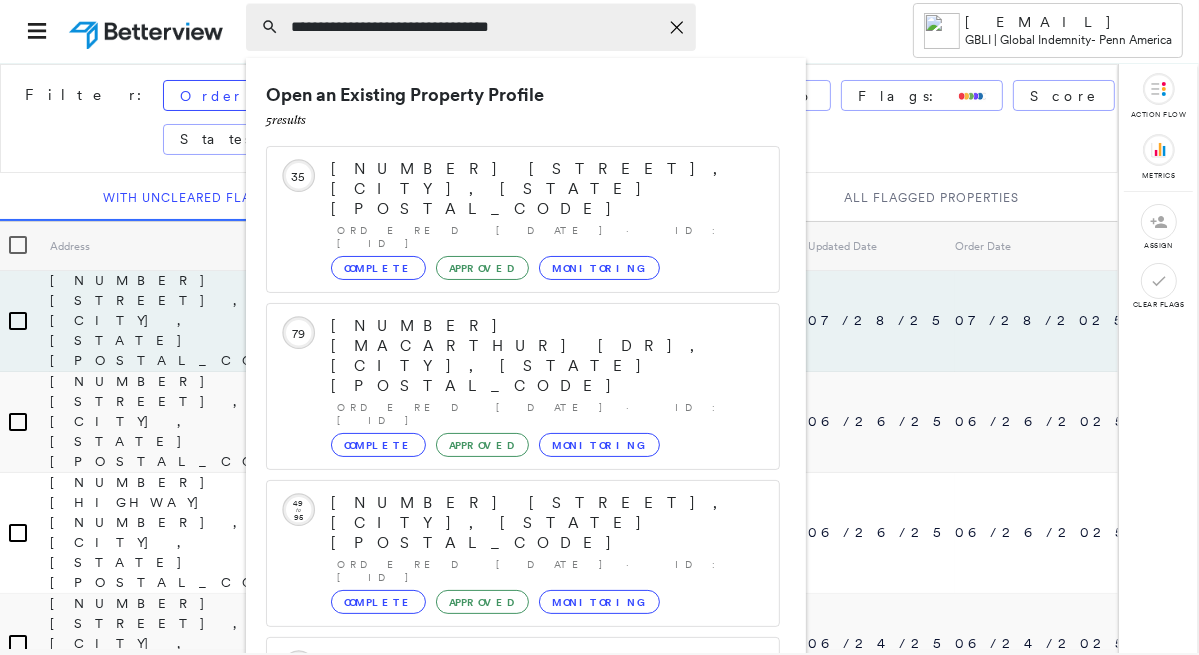type on "**********" 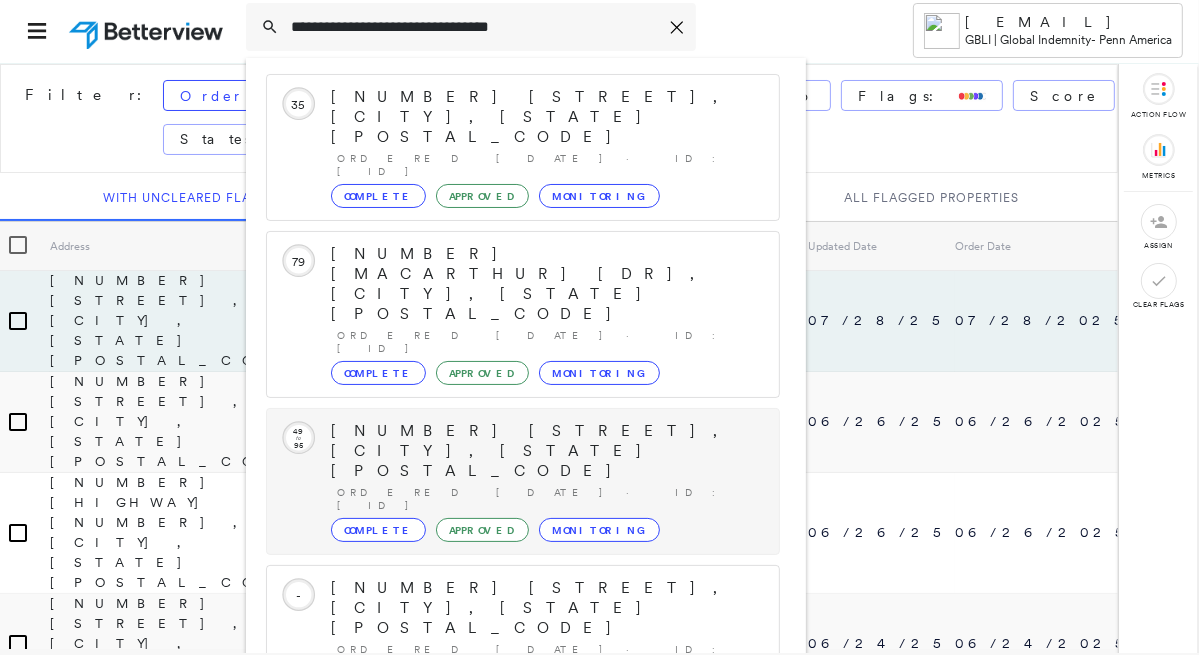 scroll, scrollTop: 0, scrollLeft: 0, axis: both 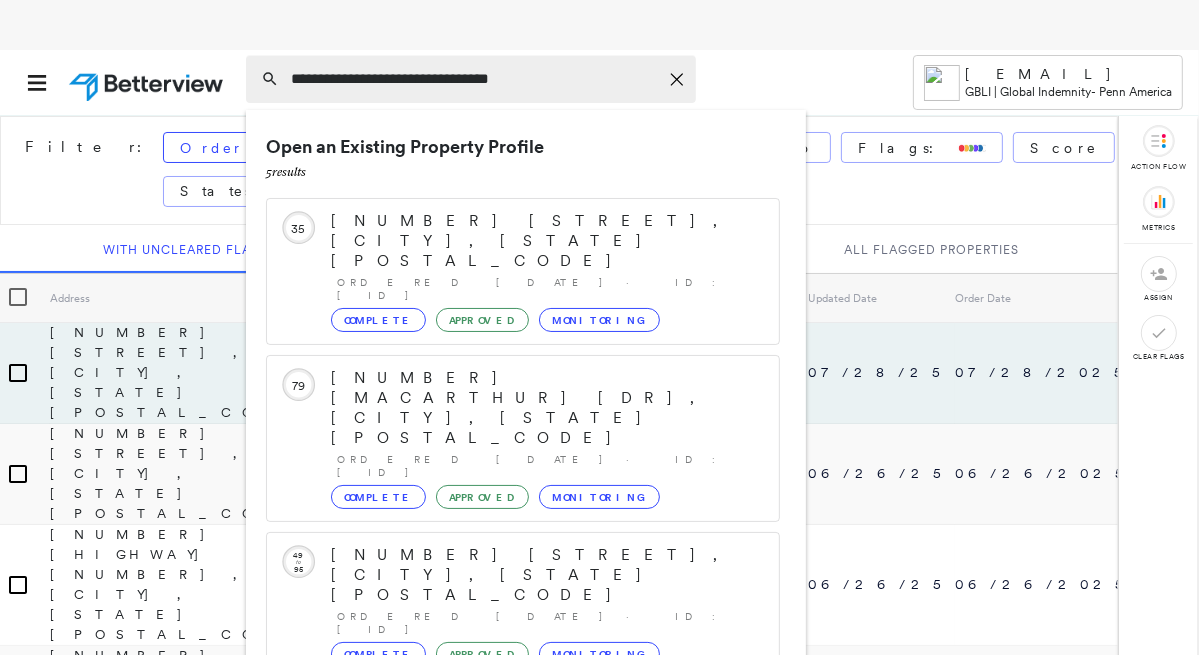 click on "Icon_Closemodal" 